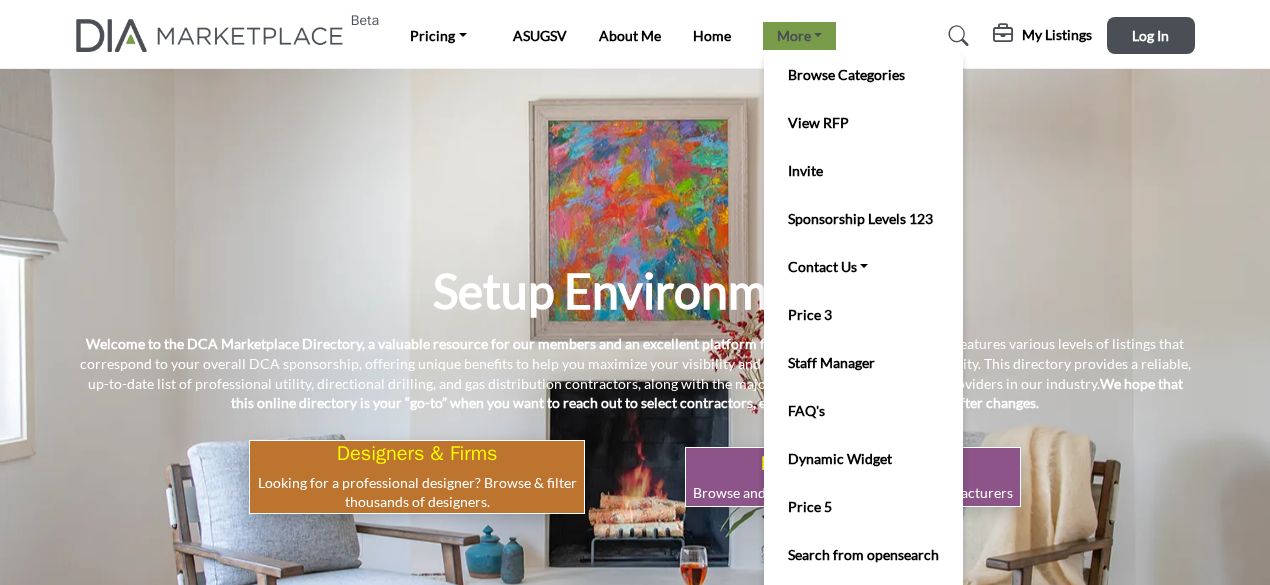 scroll, scrollTop: 0, scrollLeft: 0, axis: both 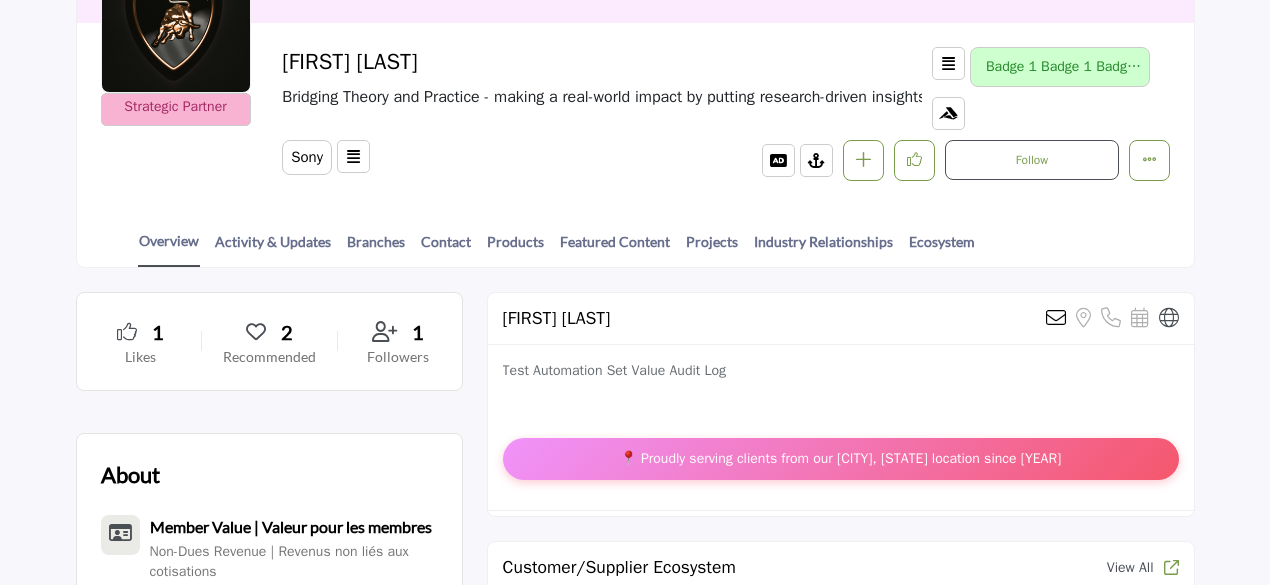 click on "Featured Content" at bounding box center [615, 248] 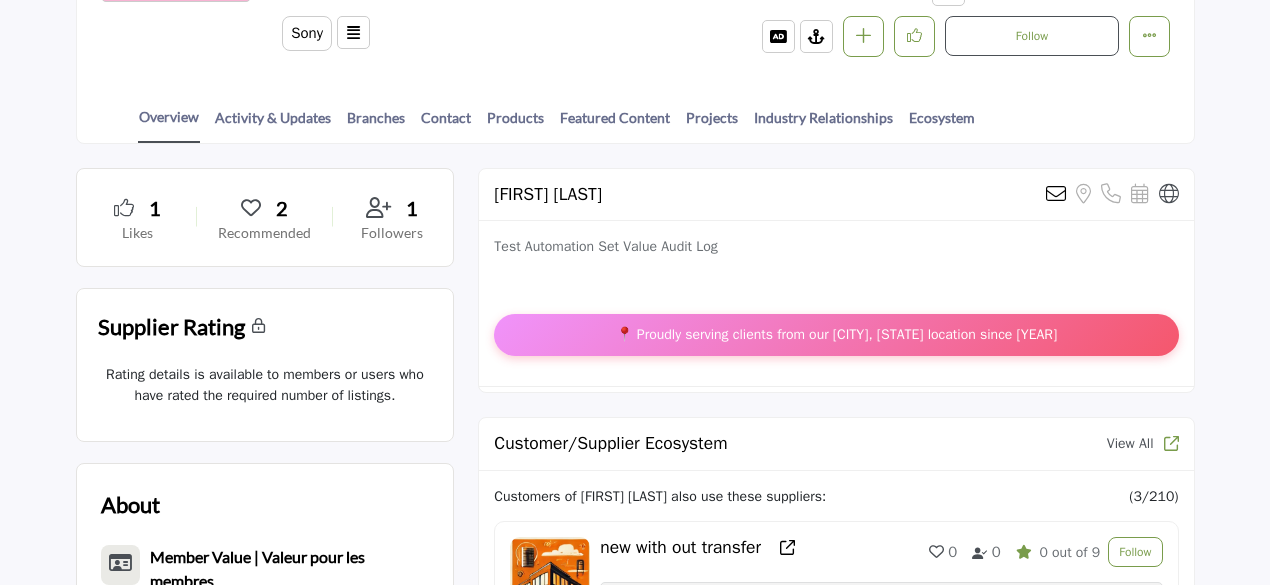 scroll, scrollTop: 600, scrollLeft: 0, axis: vertical 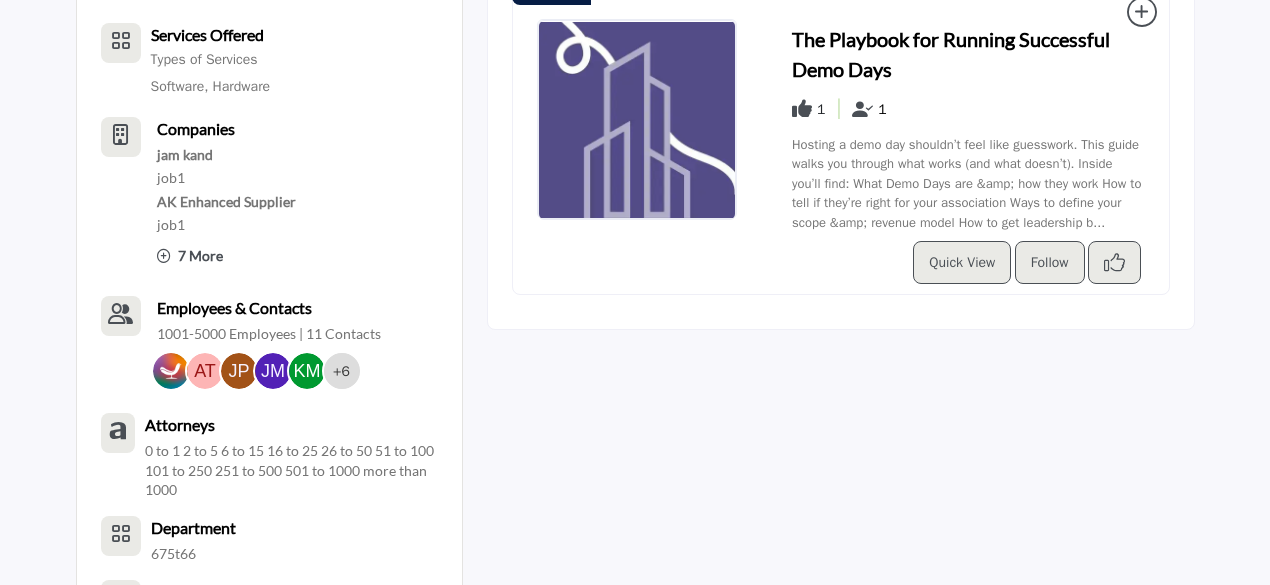 click at bounding box center (637, 120) 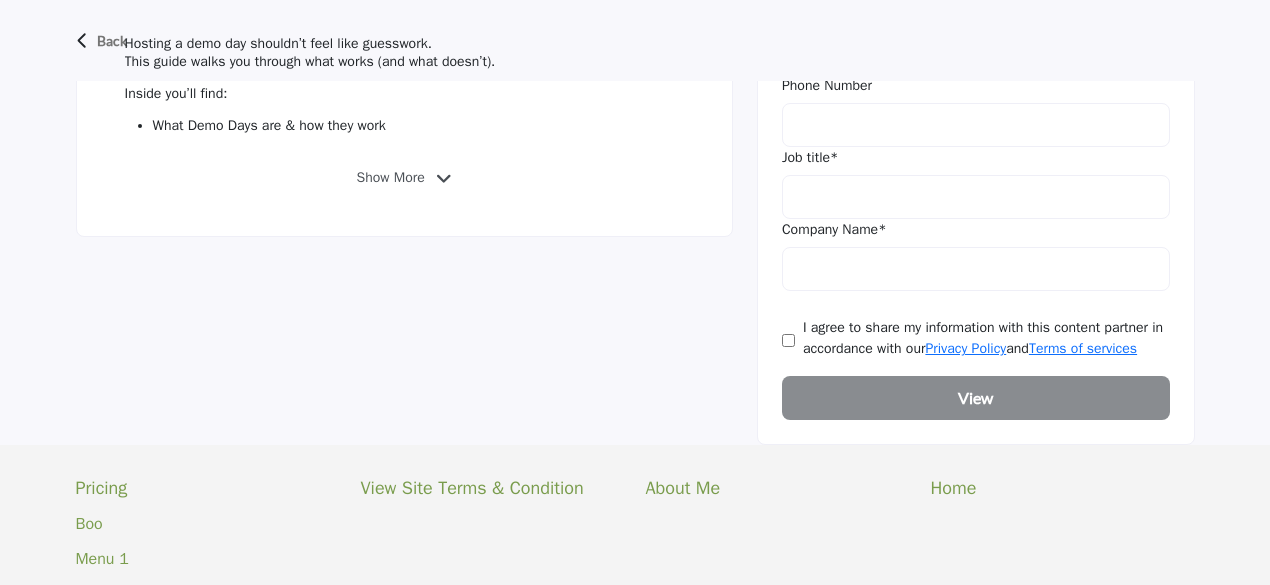 scroll, scrollTop: 931, scrollLeft: 0, axis: vertical 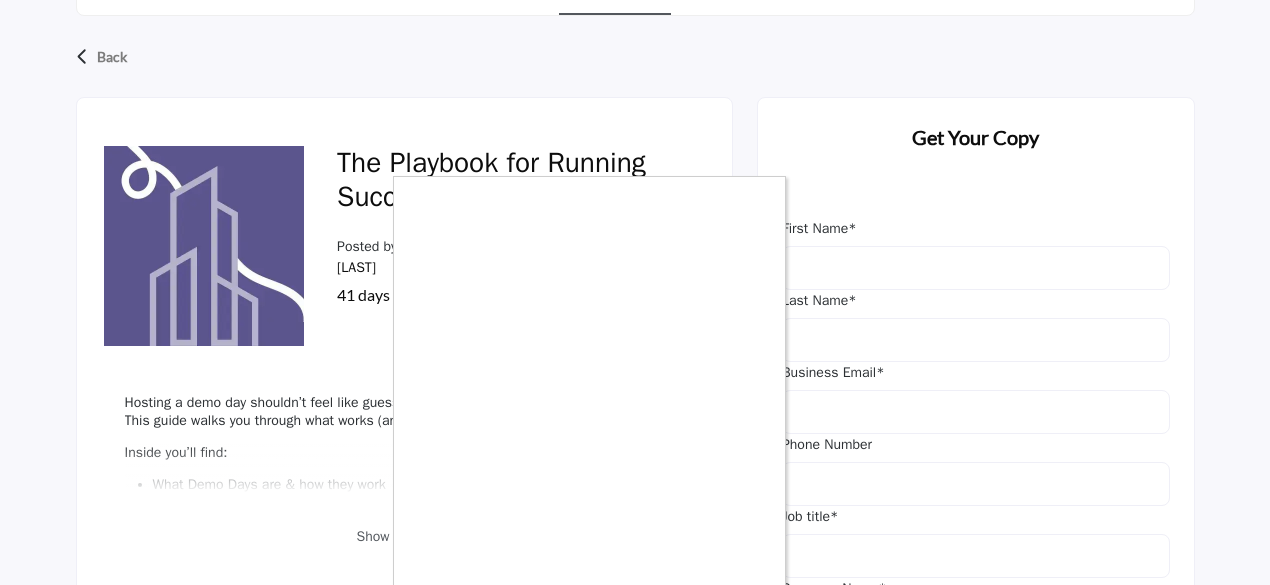 click at bounding box center (635, 292) 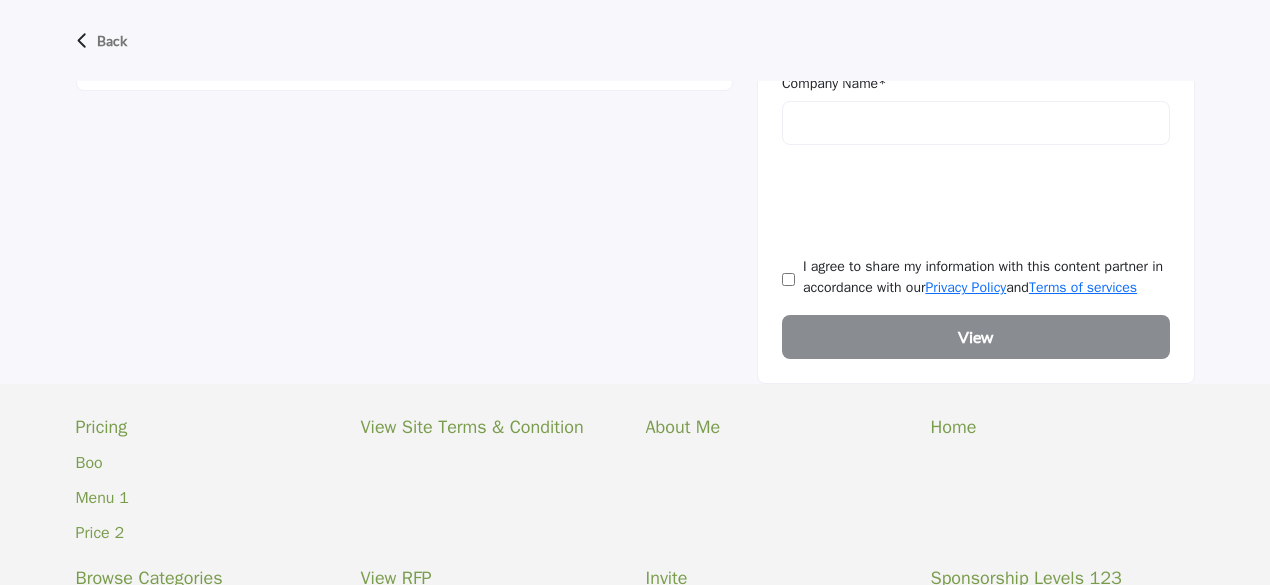scroll, scrollTop: 936, scrollLeft: 0, axis: vertical 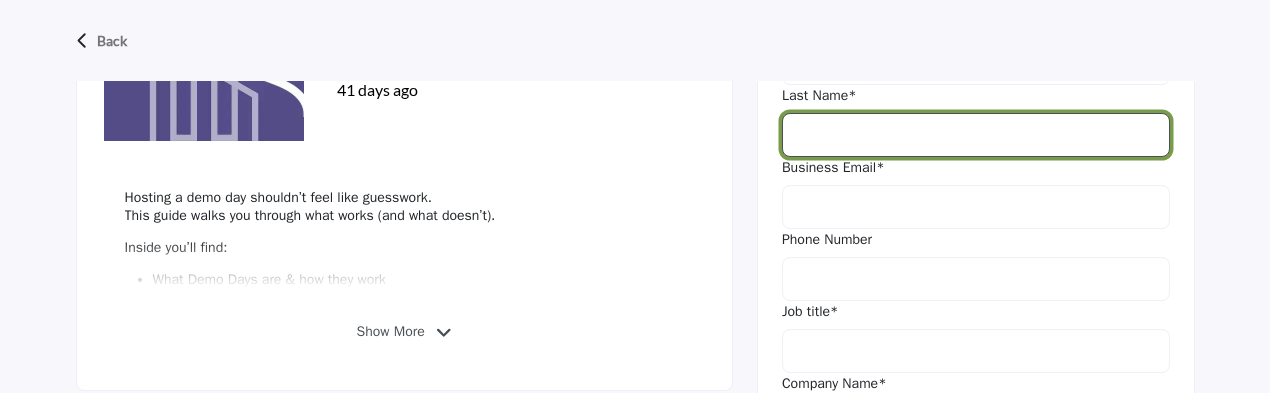 click at bounding box center [976, 135] 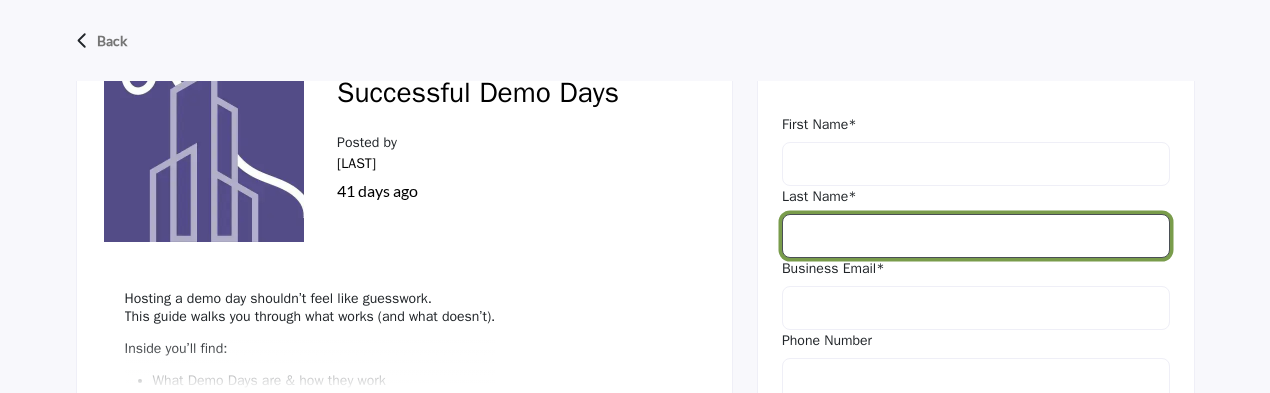 scroll, scrollTop: 536, scrollLeft: 0, axis: vertical 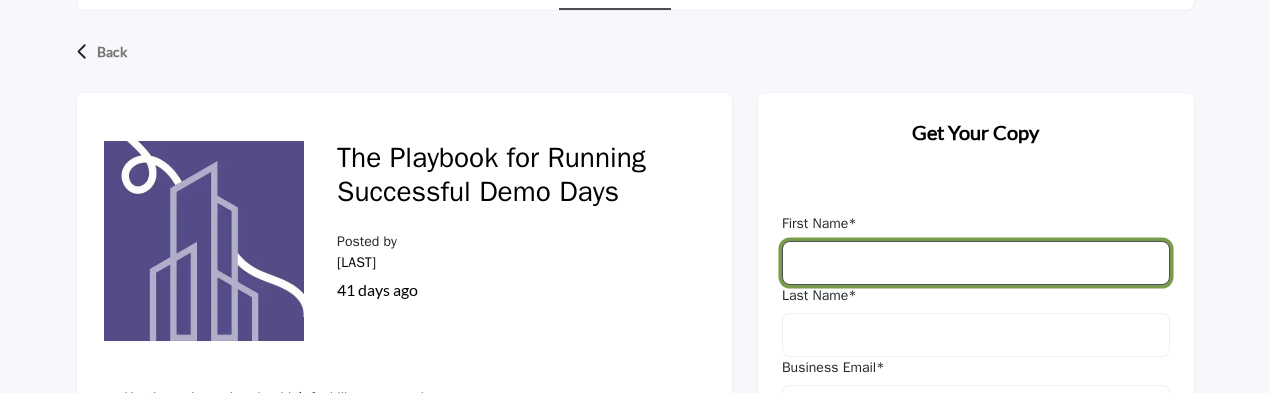 click at bounding box center [976, 263] 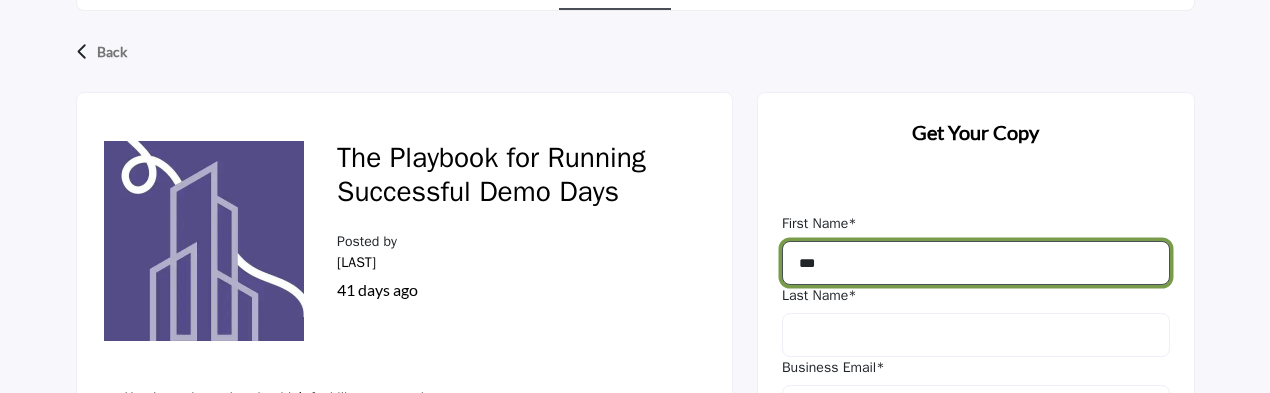 type on "***" 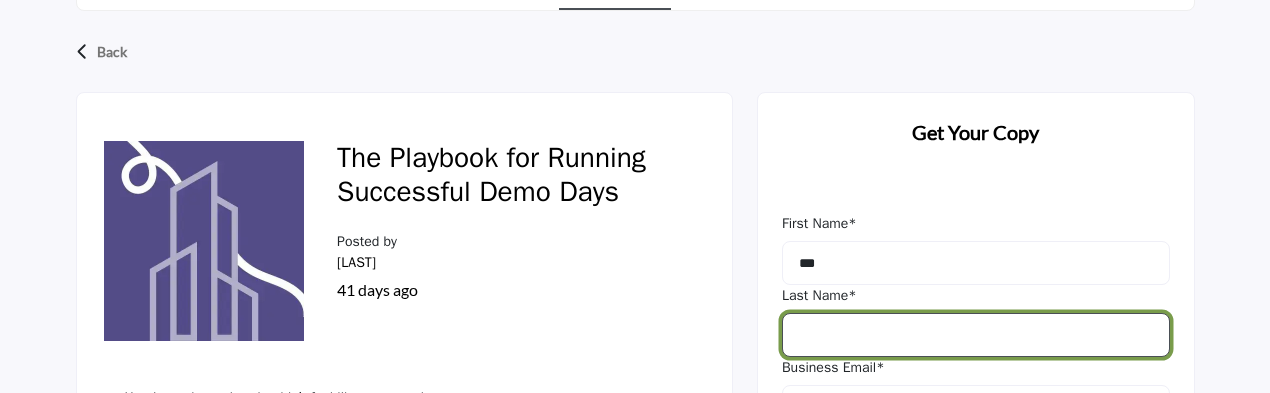 click at bounding box center (976, 335) 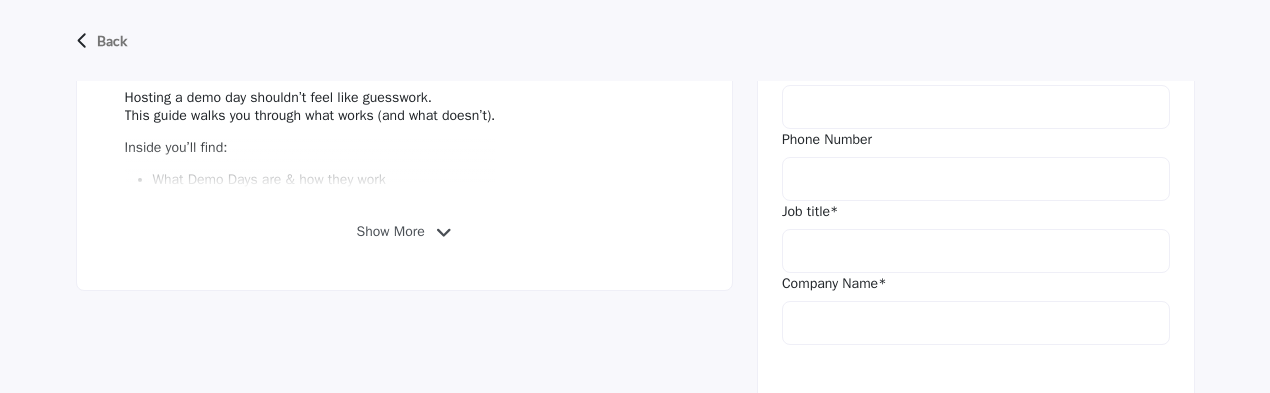 scroll, scrollTop: 736, scrollLeft: 0, axis: vertical 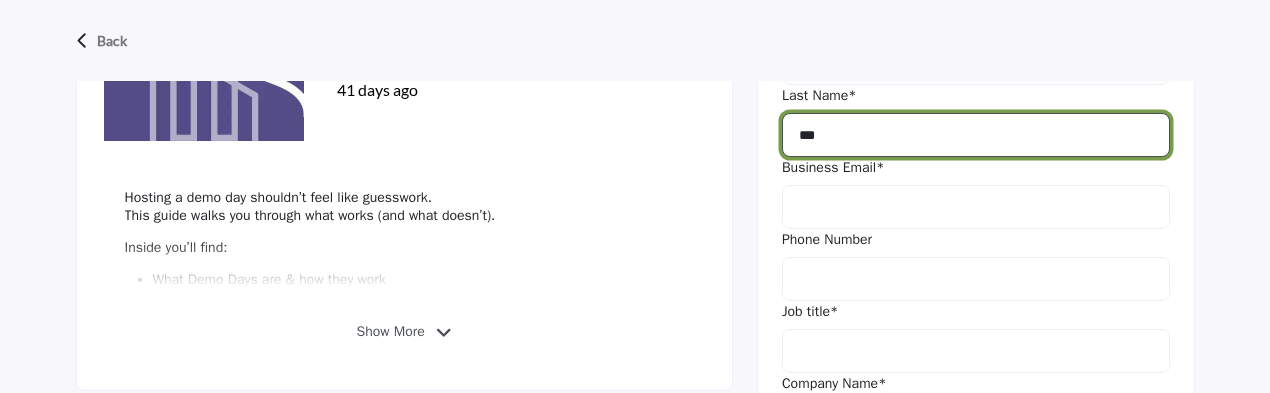 type on "***" 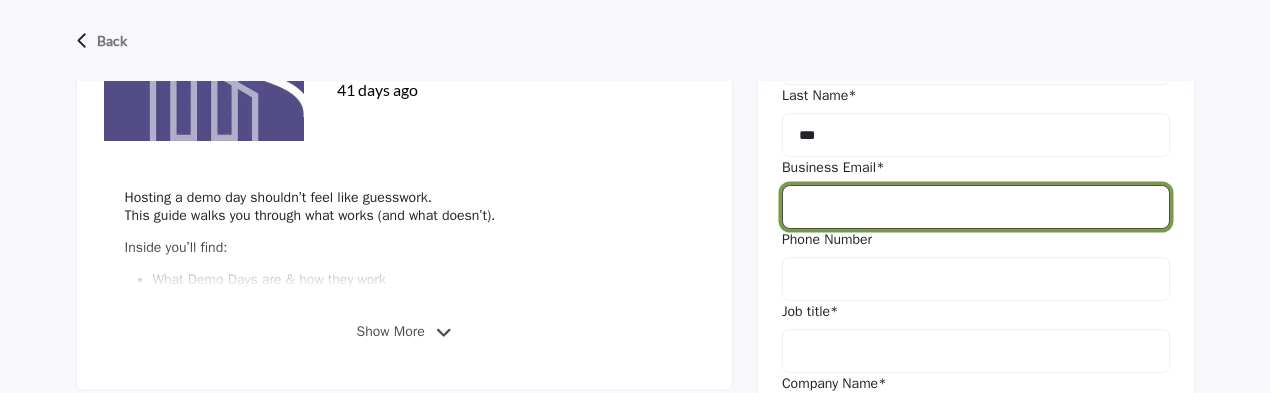 click at bounding box center [976, 207] 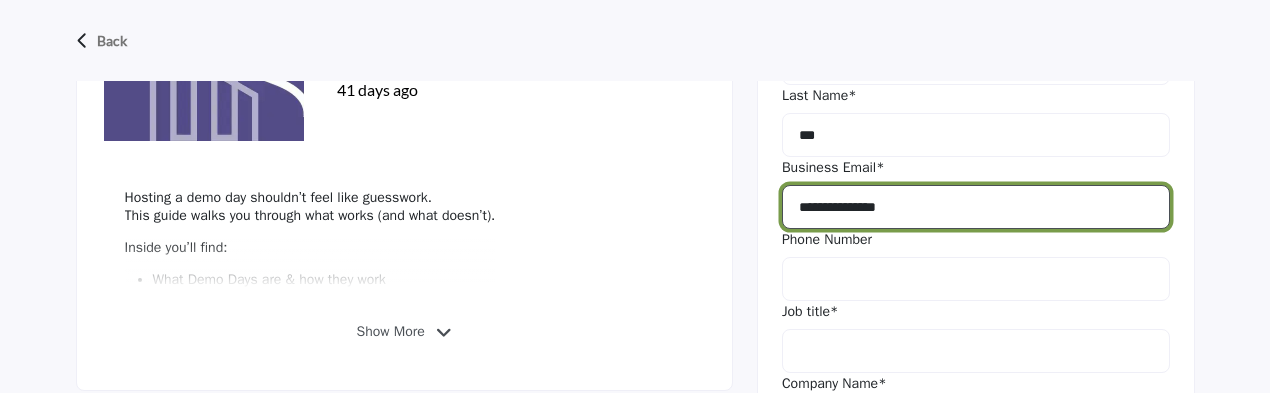 type on "**********" 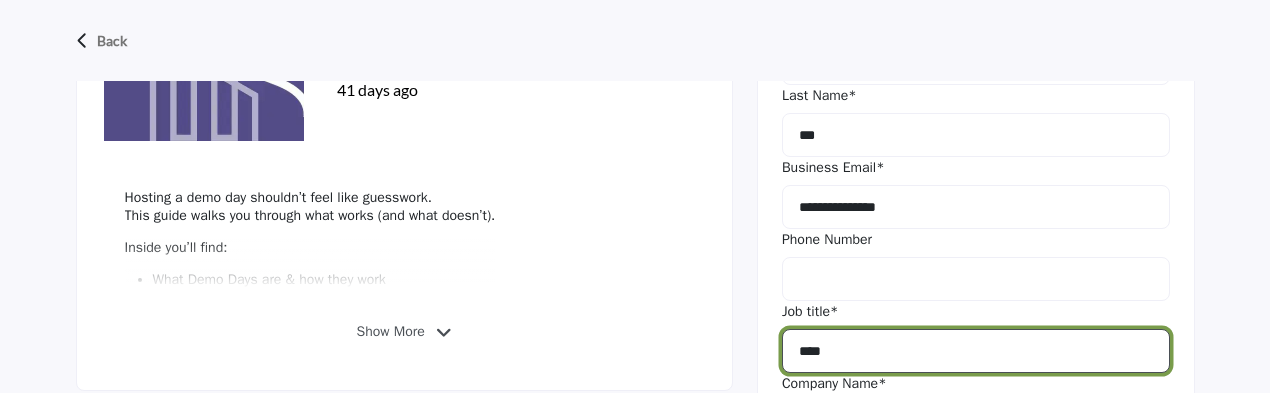 type on "****" 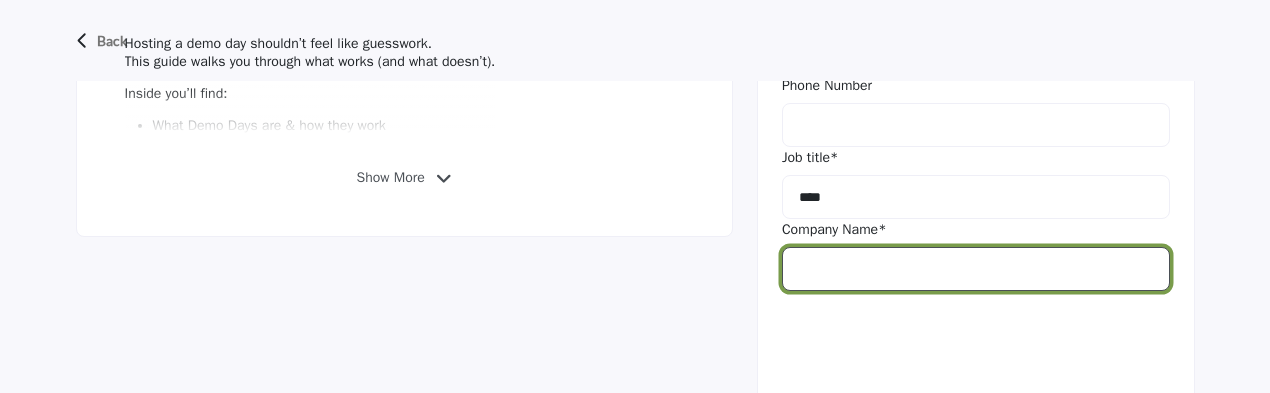 scroll, scrollTop: 959, scrollLeft: 0, axis: vertical 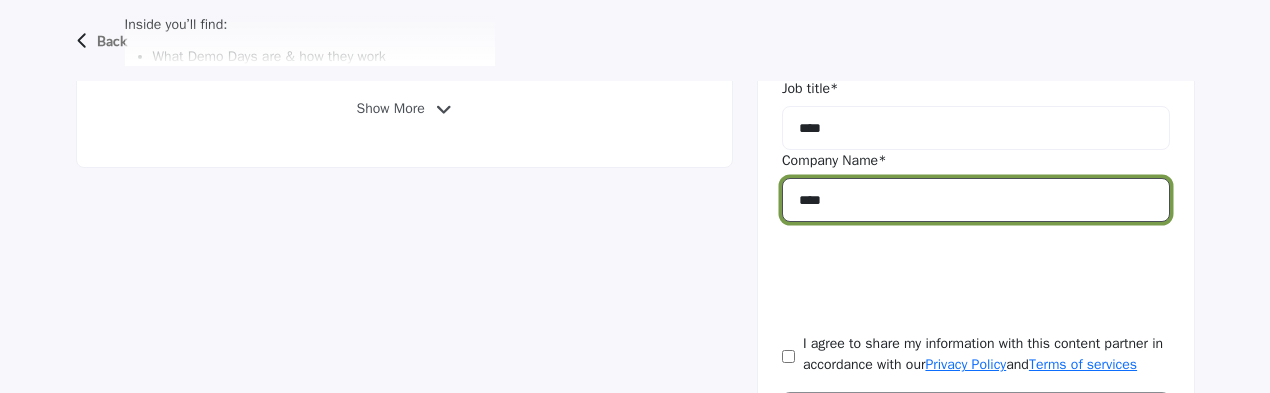 type on "****" 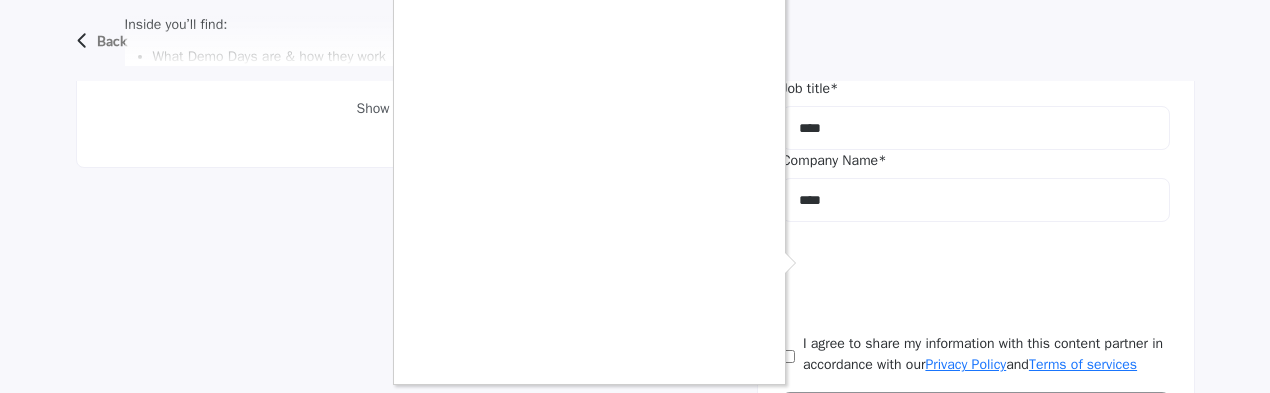 scroll, scrollTop: 187, scrollLeft: 0, axis: vertical 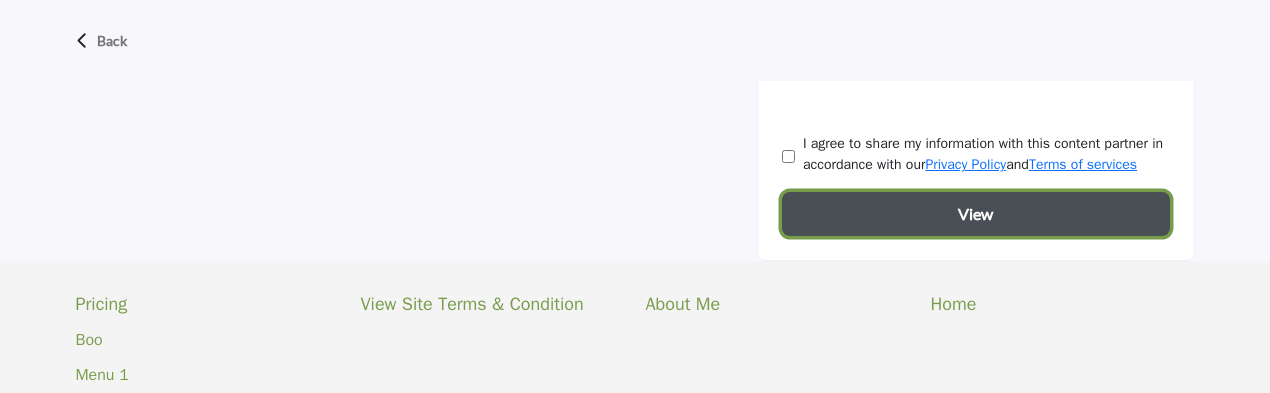 click on "View" at bounding box center [976, 214] 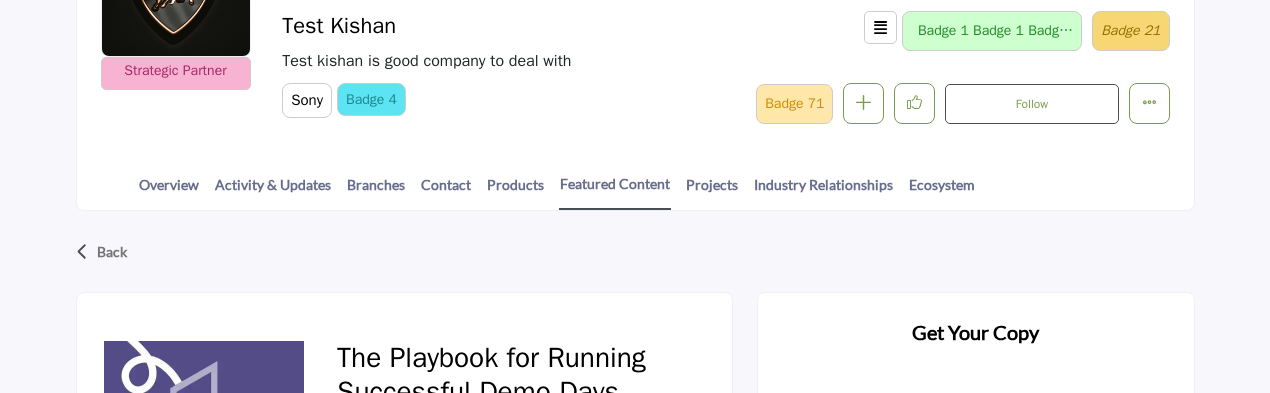 scroll, scrollTop: 359, scrollLeft: 0, axis: vertical 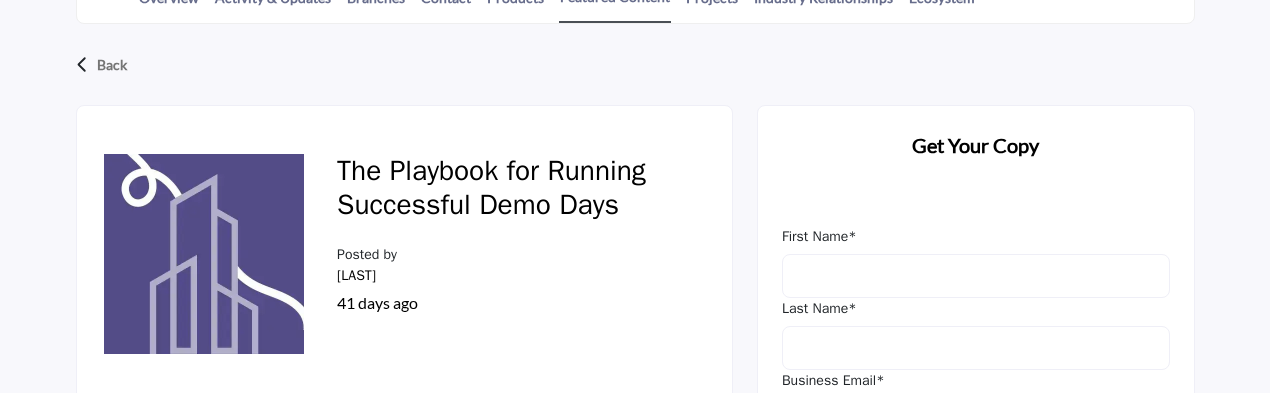 click on "Get Your Copy
Please fill out the required information.
First Name*
First Name is required.
Last Name*
Last Name is required.
Business Email*
Business Email is required." at bounding box center [976, 501] 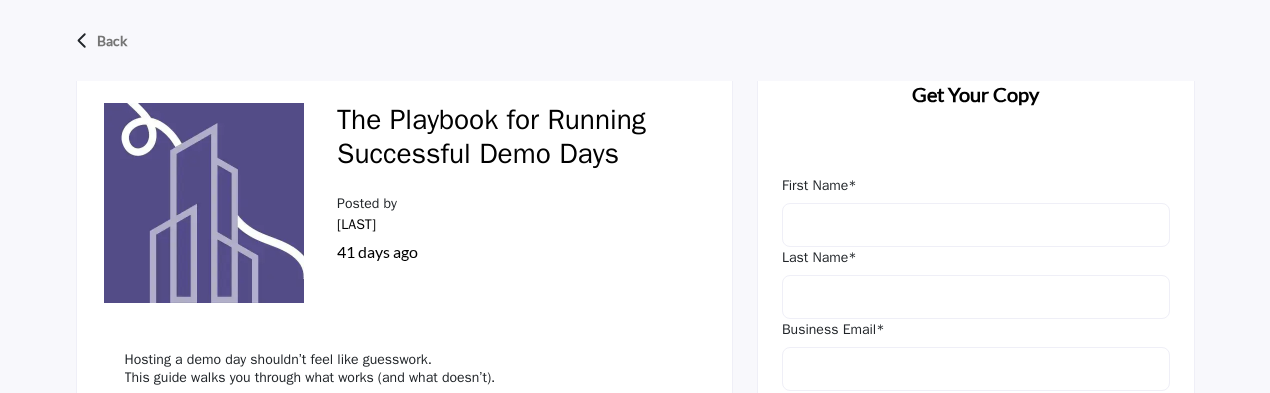 scroll, scrollTop: 638, scrollLeft: 0, axis: vertical 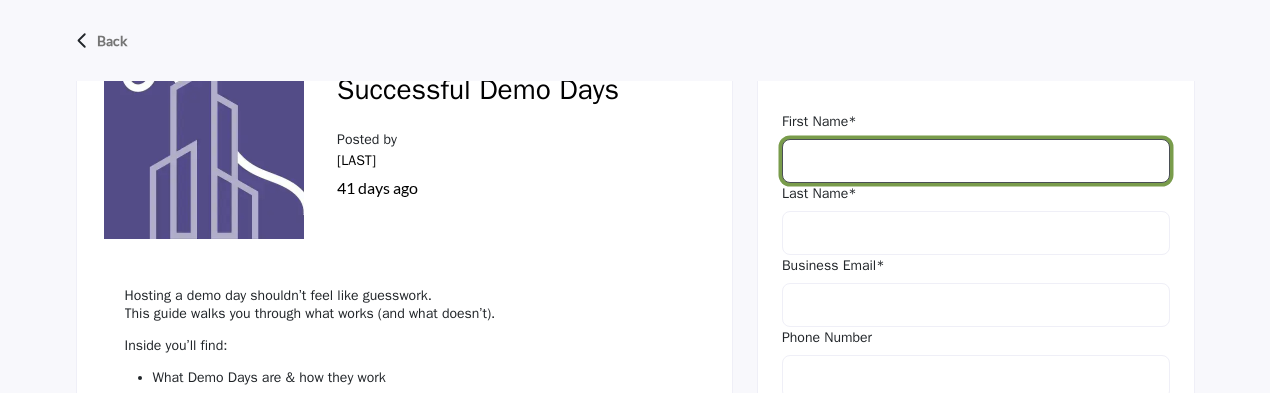 click at bounding box center [976, 161] 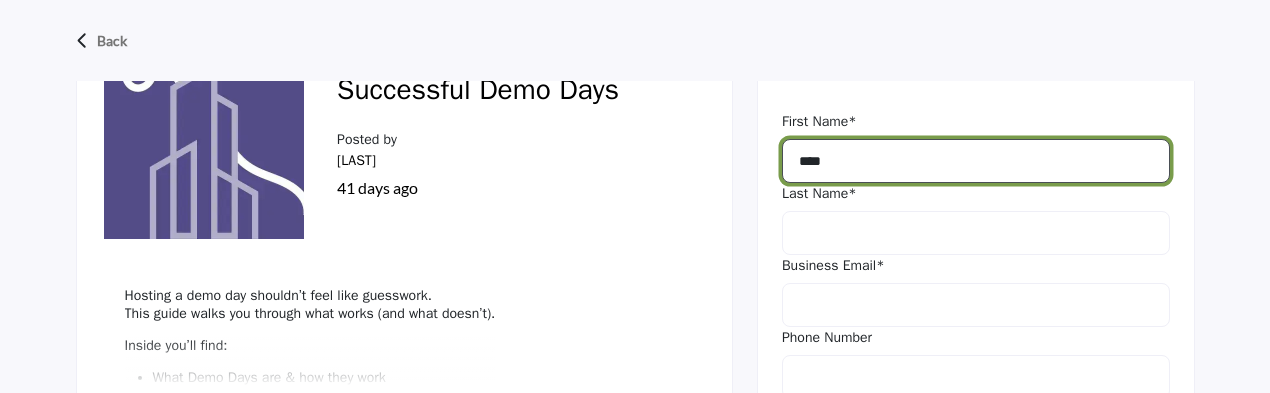 type on "****" 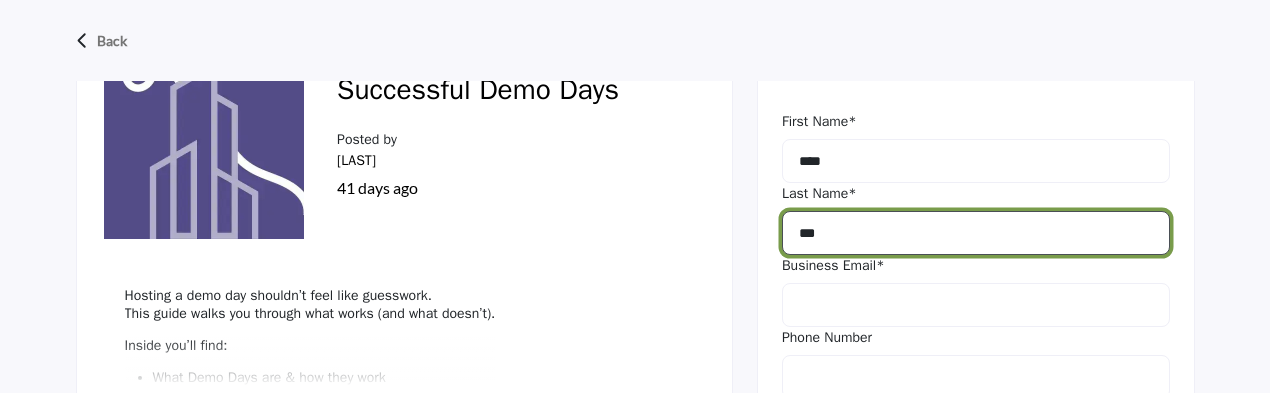 type on "***" 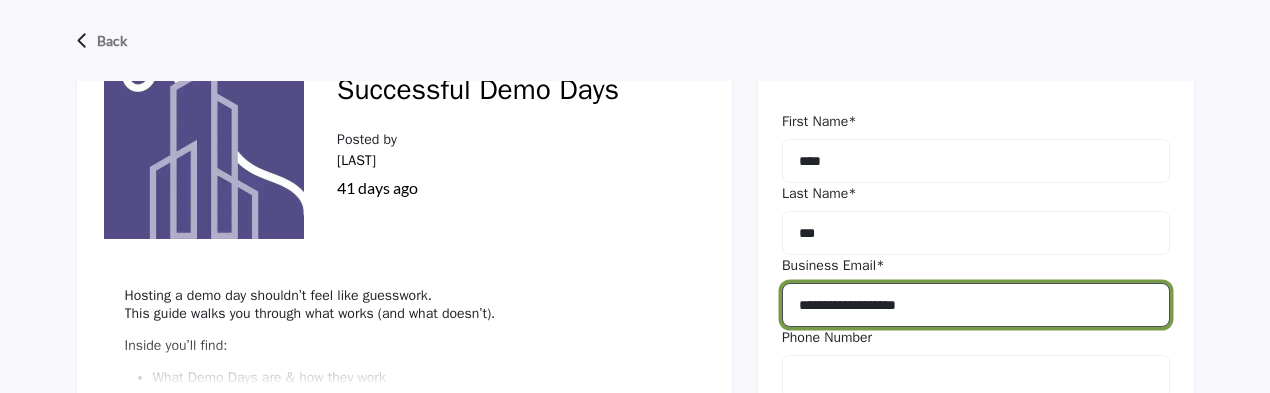 type on "**********" 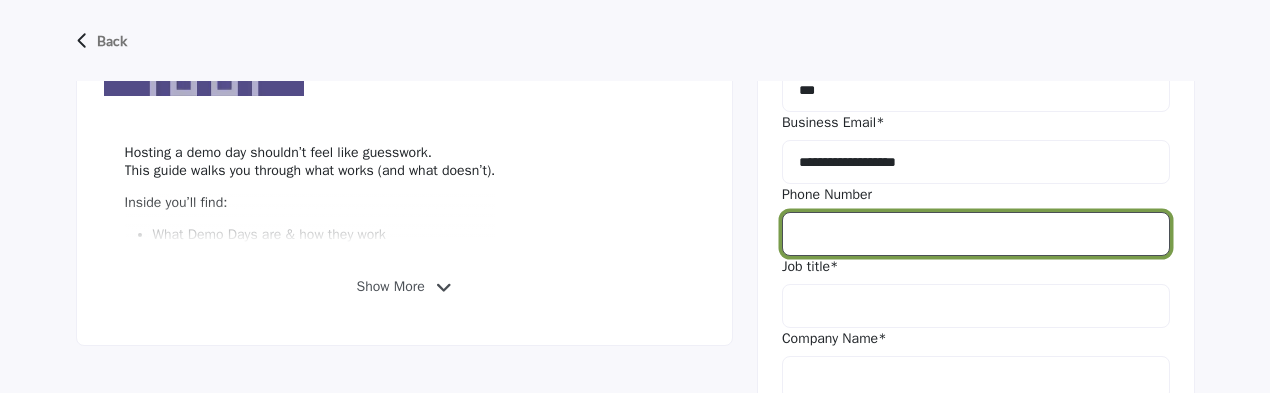scroll, scrollTop: 840, scrollLeft: 0, axis: vertical 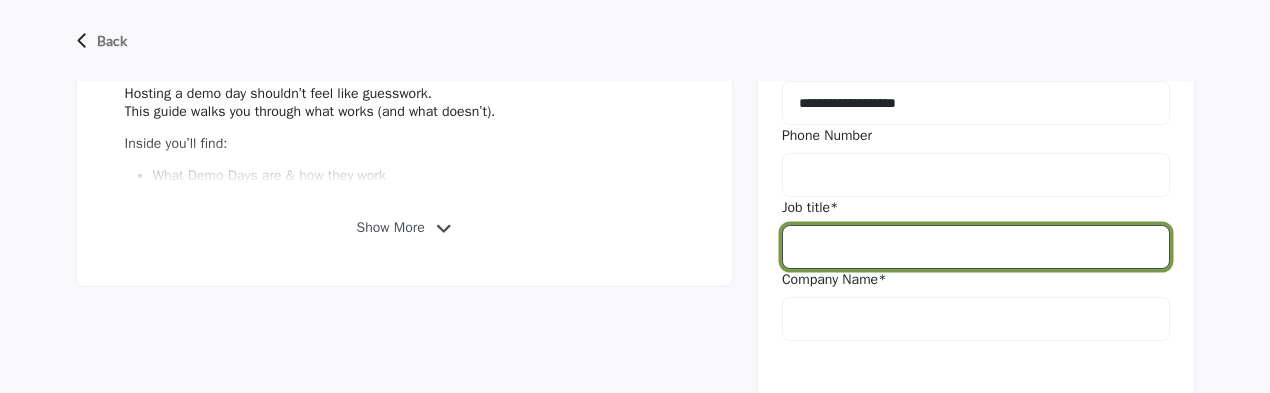 click at bounding box center [976, 247] 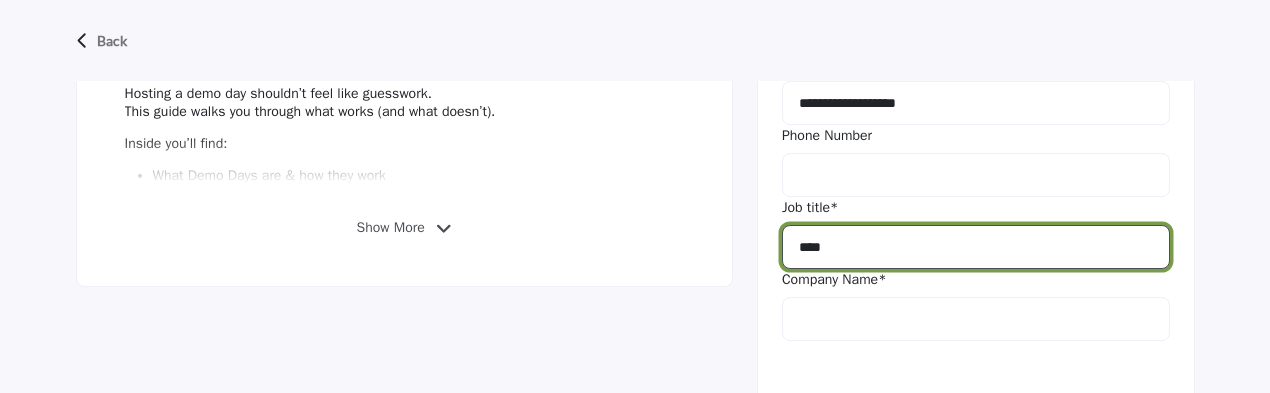 type on "****" 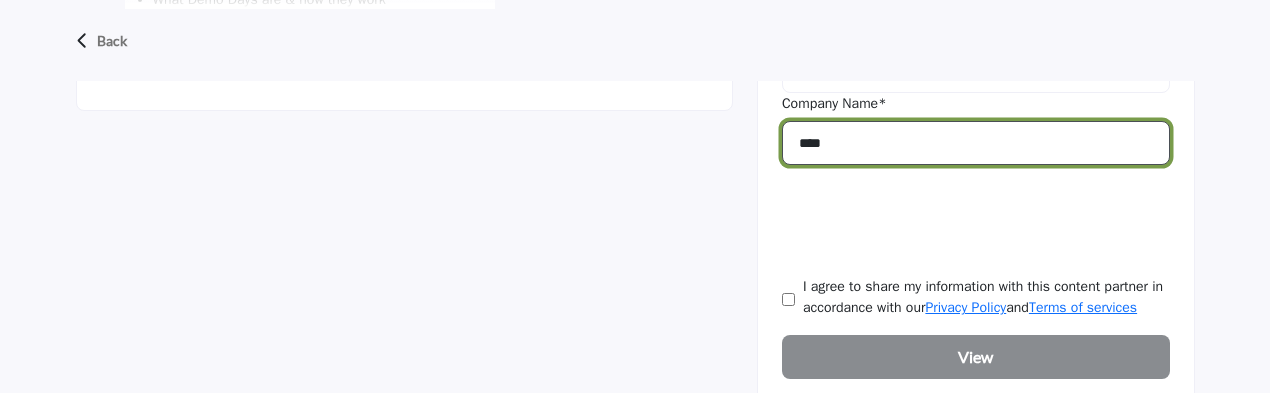 scroll, scrollTop: 1040, scrollLeft: 0, axis: vertical 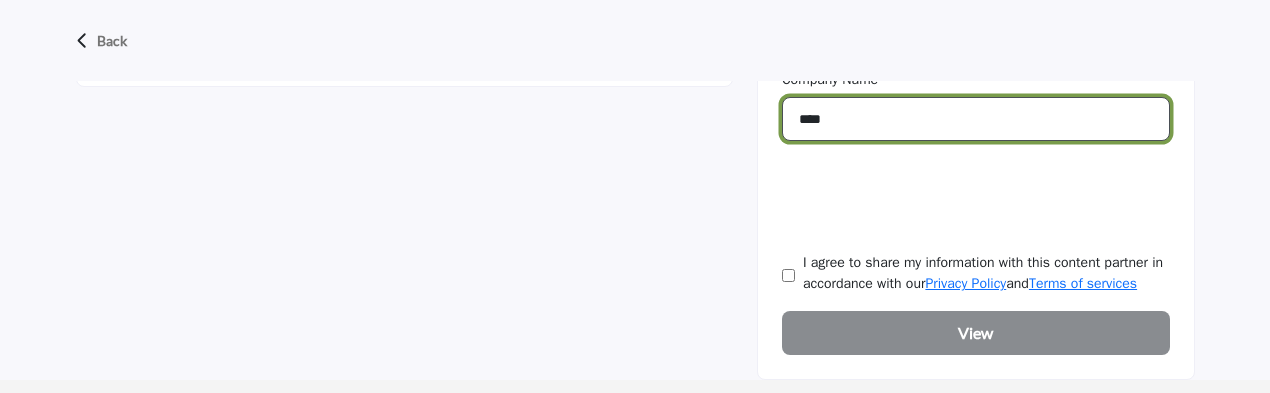 type on "****" 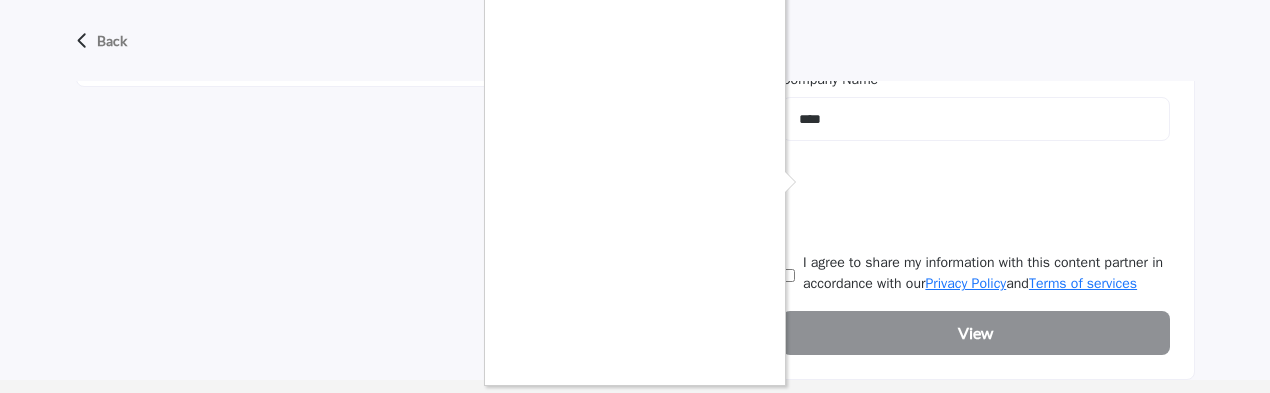 scroll, scrollTop: 96, scrollLeft: 0, axis: vertical 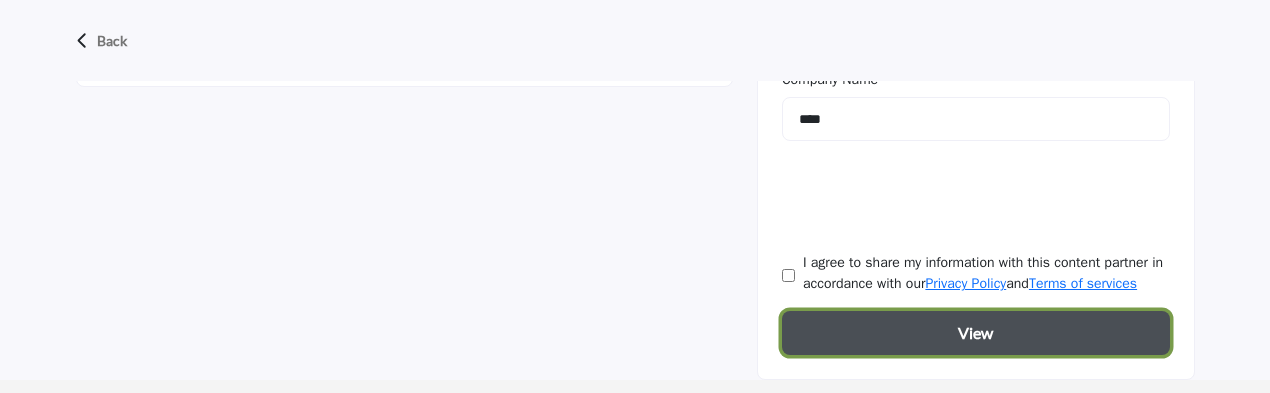 click on "View" at bounding box center (976, 333) 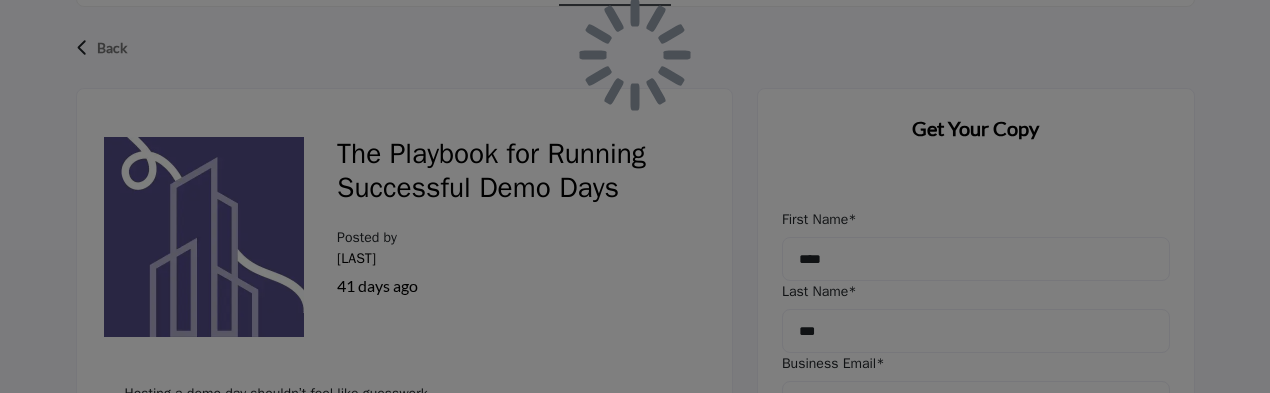 scroll, scrollTop: 240, scrollLeft: 0, axis: vertical 